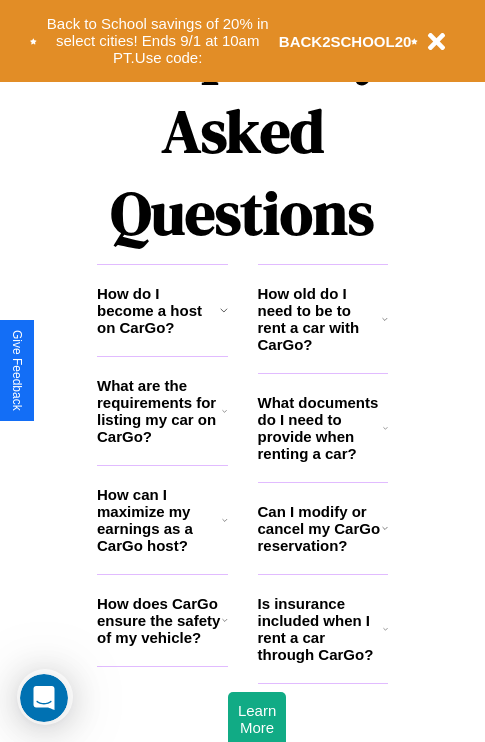 scroll, scrollTop: 2423, scrollLeft: 0, axis: vertical 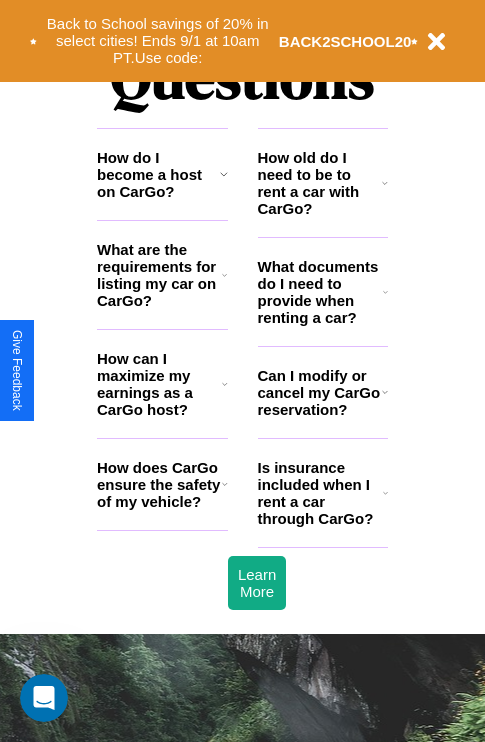 click 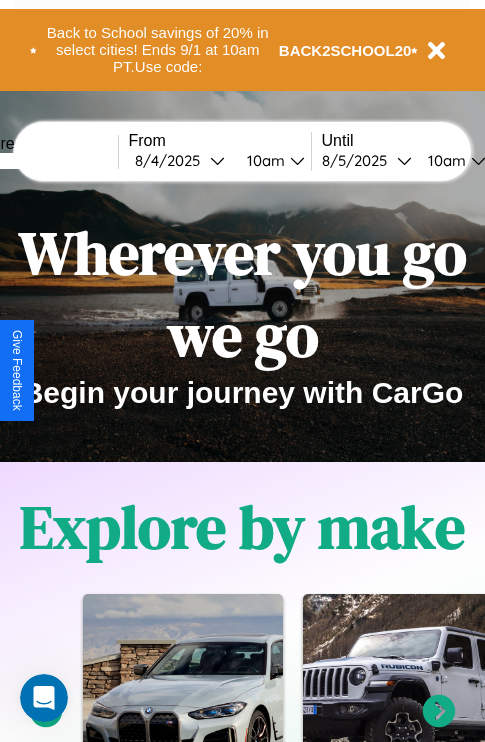 scroll, scrollTop: 0, scrollLeft: 0, axis: both 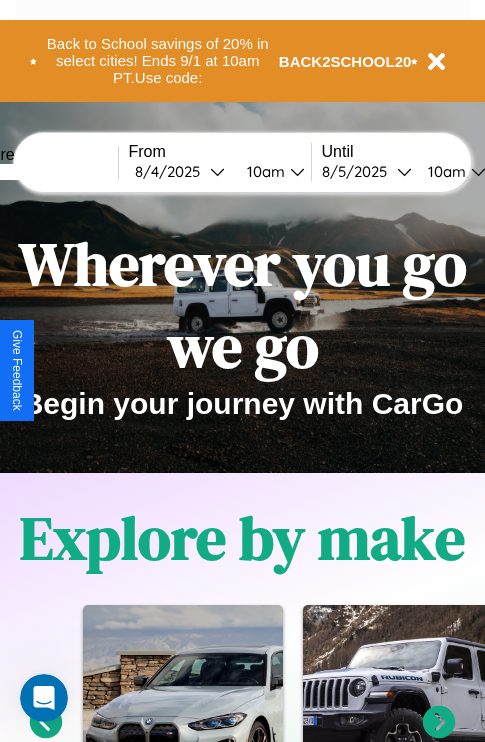 click at bounding box center (43, 172) 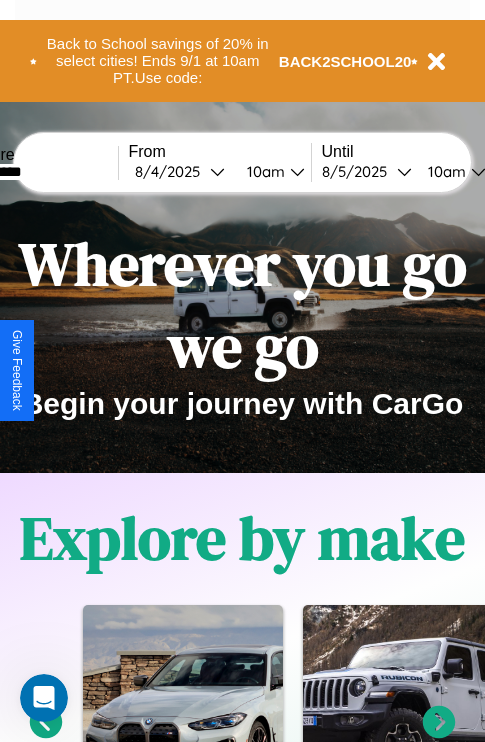 type on "*********" 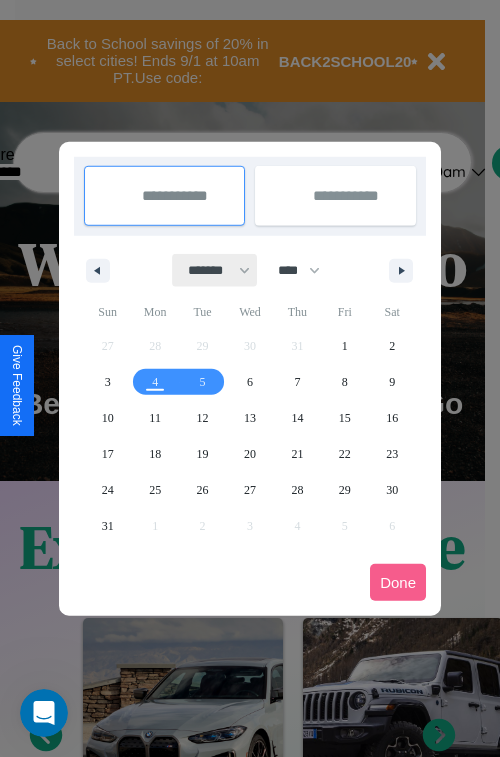 click on "******* ******** ***** ***** *** **** **** ****** ********* ******* ******** ********" at bounding box center [215, 270] 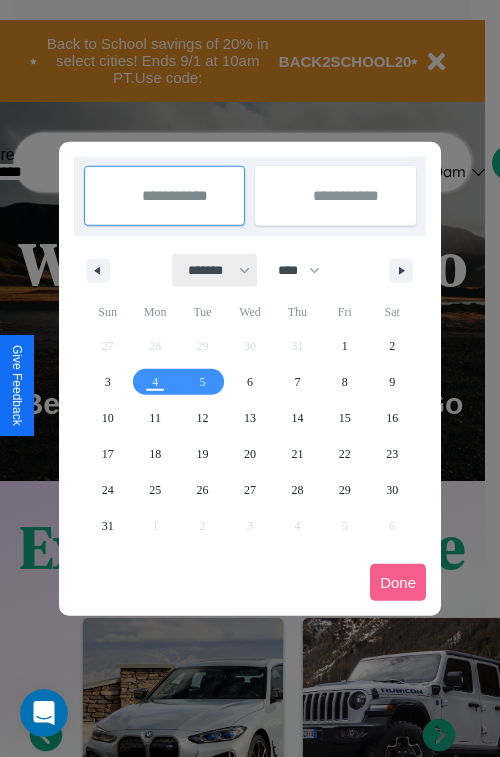 select on "*" 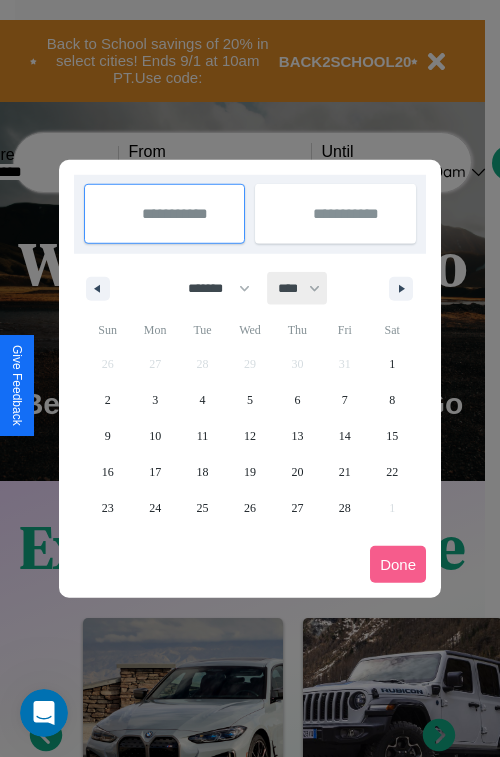 click on "**** **** **** **** **** **** **** **** **** **** **** **** **** **** **** **** **** **** **** **** **** **** **** **** **** **** **** **** **** **** **** **** **** **** **** **** **** **** **** **** **** **** **** **** **** **** **** **** **** **** **** **** **** **** **** **** **** **** **** **** **** **** **** **** **** **** **** **** **** **** **** **** **** **** **** **** **** **** **** **** **** **** **** **** **** **** **** **** **** **** **** **** **** **** **** **** **** **** **** **** **** **** **** **** **** **** **** **** **** **** **** **** **** **** **** **** **** **** **** **** ****" at bounding box center [298, 288] 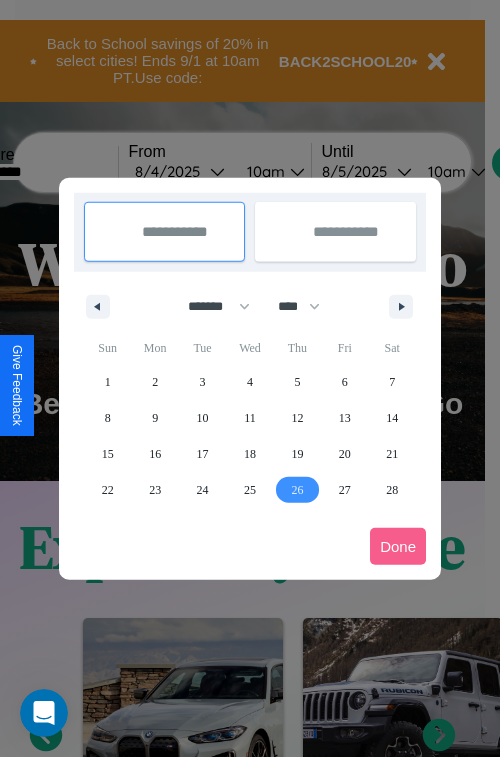 click on "26" at bounding box center [297, 490] 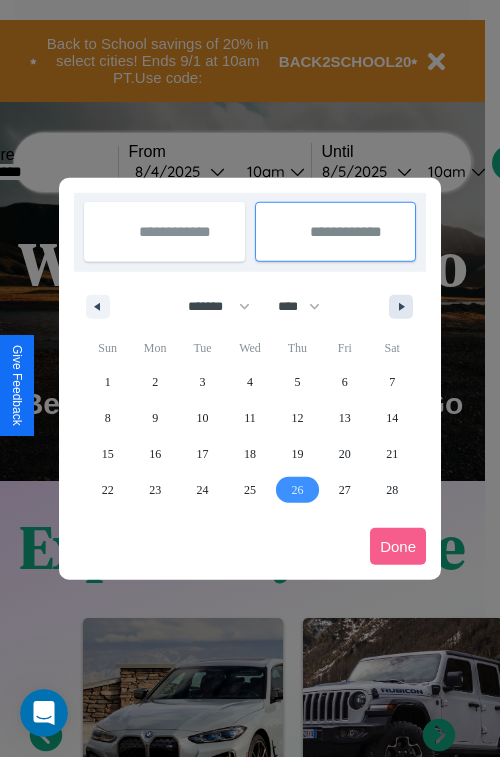 click at bounding box center [405, 307] 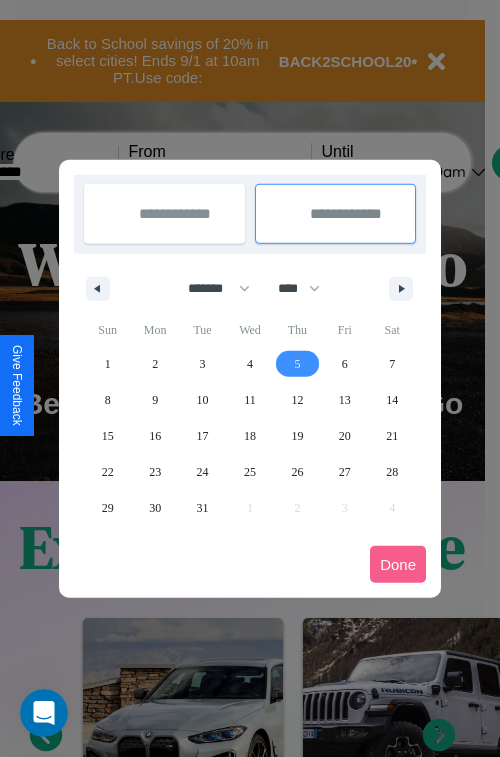 click on "5" at bounding box center [297, 364] 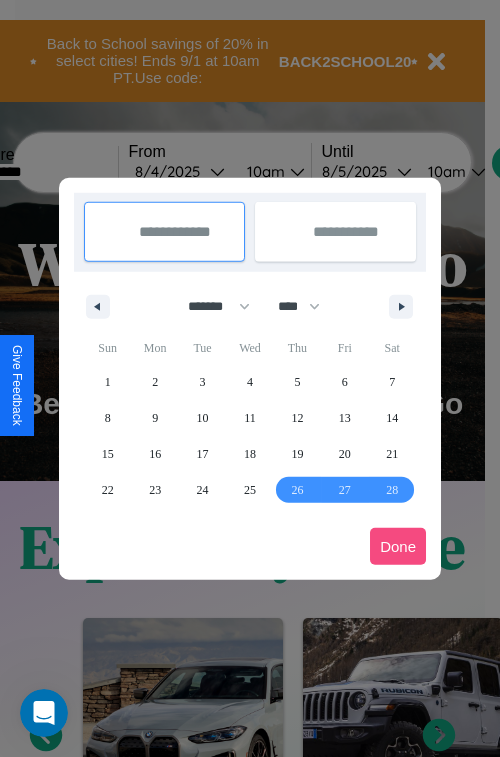 click on "Done" at bounding box center [398, 546] 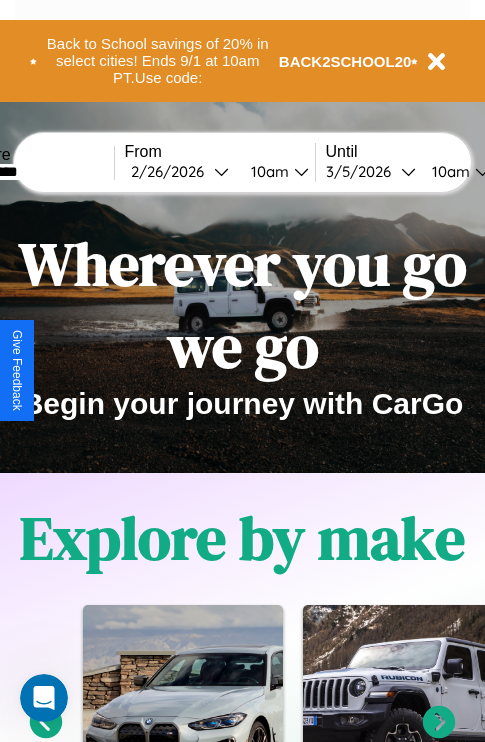 scroll, scrollTop: 0, scrollLeft: 72, axis: horizontal 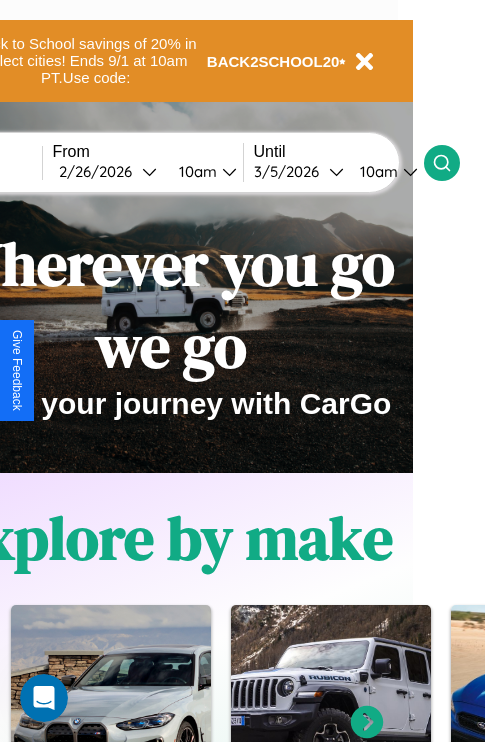 click 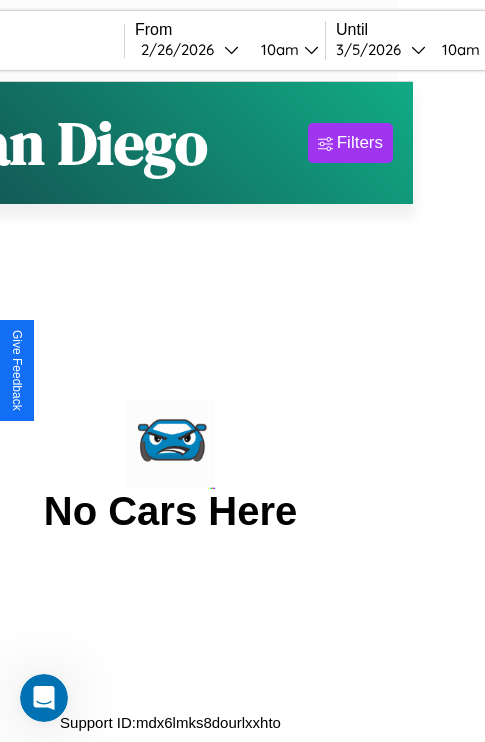 scroll, scrollTop: 0, scrollLeft: 0, axis: both 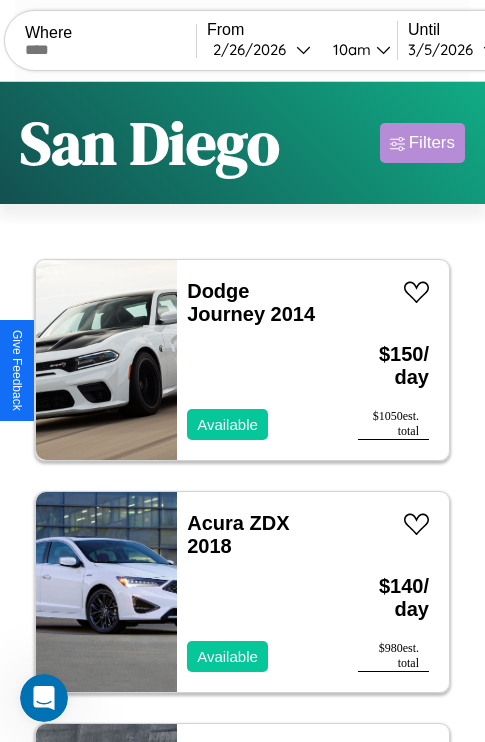 click on "Filters" at bounding box center (432, 143) 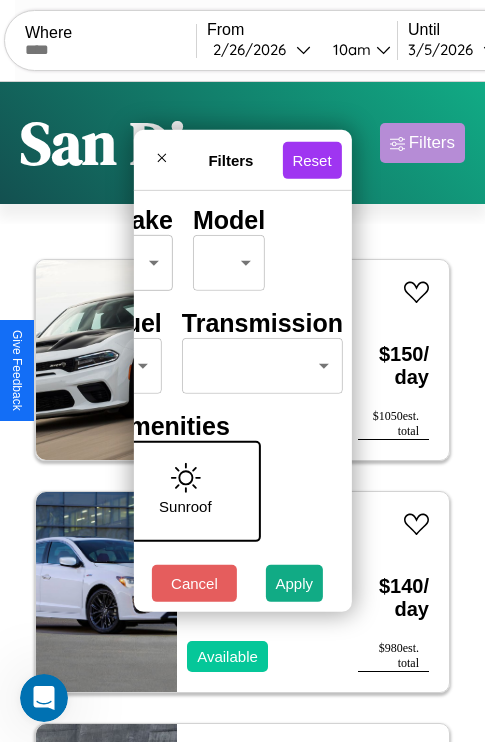 scroll, scrollTop: 162, scrollLeft: 63, axis: both 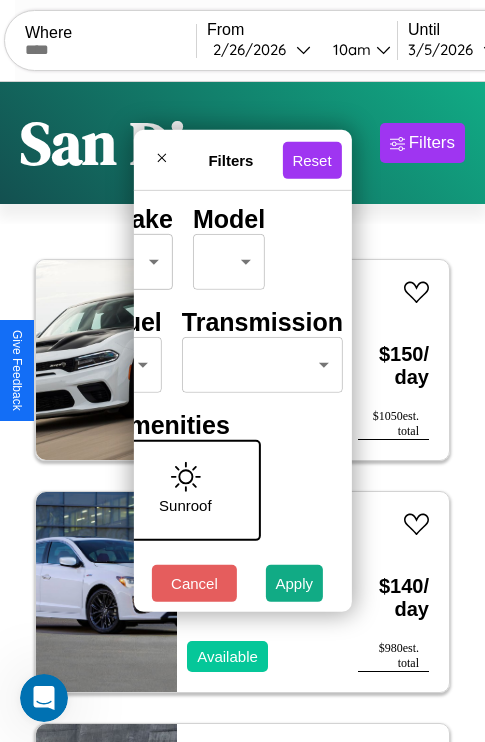 click on "CarGo Where From 2 / 26 / 2026 10am Until 3 / 5 / 2026 10am Become a Host Login Sign Up San Diego Filters 36  cars in this area These cars can be picked up in this city. Dodge   Journey   2014 Available $ 150  / day $ 1050  est. total Acura   ZDX   2018 Available $ 140  / day $ 980  est. total Mazda   323   2014 Available $ 130  / day $ 910  est. total Ferrari   328 GTB   2019 Unavailable $ 40  / day $ 280  est. total Nissan   Maxima   2024 Unavailable $ 70  / day $ 490  est. total Volvo   B12B   2018 Available $ 130  / day $ 910  est. total Lexus   GS   2014 Available $ 180  / day $ 1260  est. total Honda   CMX300 (Rebel 300)   2018 Available $ 60  / day $ 420  est. total Buick   Envision   2020 Available $ 140  / day $ 980  est. total Chevrolet   Camaro   2021 Available $ 60  / day $ 420  est. total Hyundai   Nexo   2014 Available $ 50  / day $ 350  est. total Fiat   Brava   2014 Available $ 120  / day $ 840  est. total Bentley   Azure   2020 Available $ 70  / day $ 490  est. total Kia   Miami   2020 $ 100" at bounding box center (242, 412) 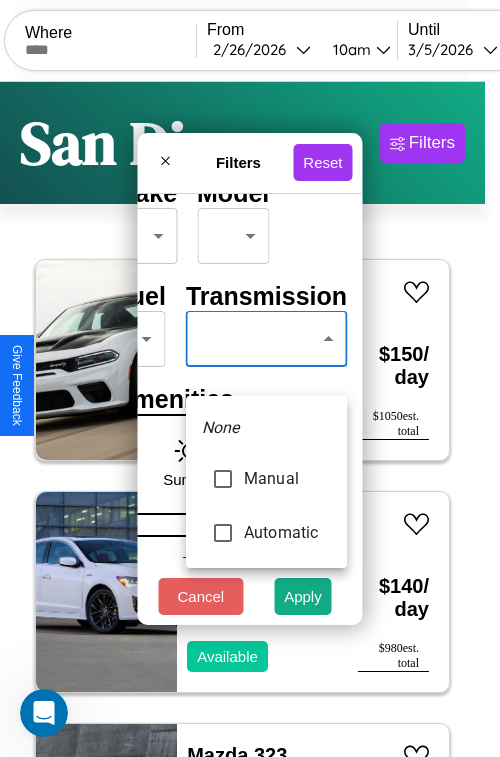 type on "*********" 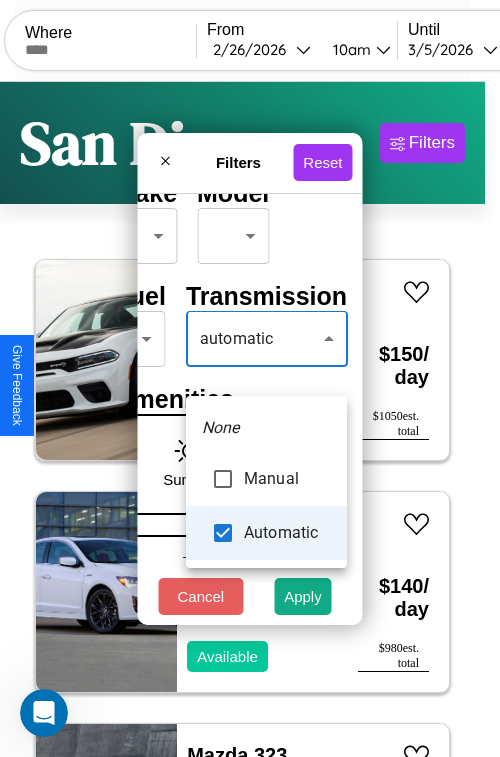 click at bounding box center (250, 378) 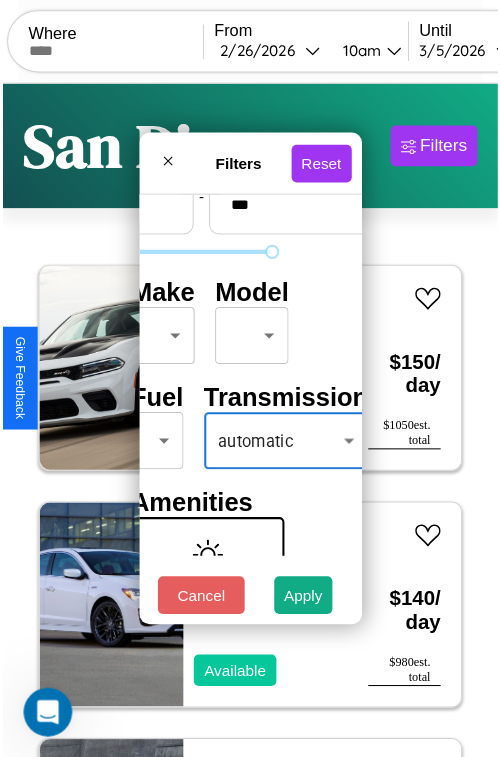 scroll, scrollTop: 59, scrollLeft: 40, axis: both 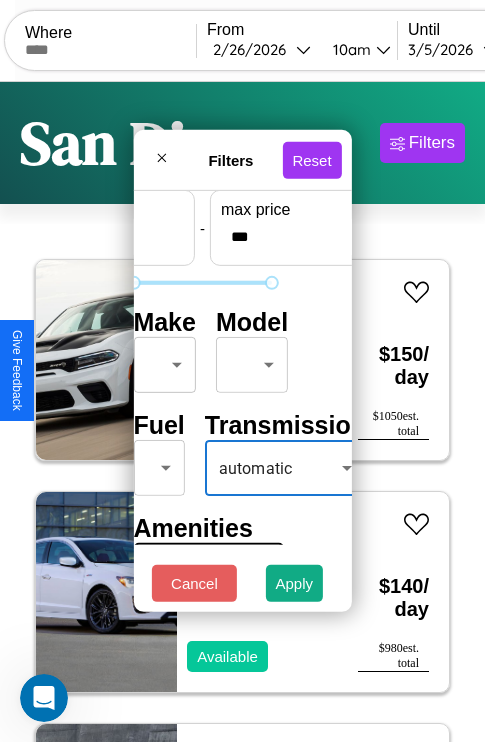 click on "CarGo Where From 2 / 26 / 2026 10am Until 3 / 5 / 2026 10am Become a Host Login Sign Up San Diego Filters 36  cars in this area These cars can be picked up in this city. Dodge   Journey   2014 Available $ 150  / day $ 1050  est. total Acura   ZDX   2018 Available $ 140  / day $ 980  est. total Mazda   323   2014 Available $ 130  / day $ 910  est. total Ferrari   328 GTB   2019 Unavailable $ 40  / day $ 280  est. total Nissan   Maxima   2024 Unavailable $ 70  / day $ 490  est. total Volvo   B12B   2018 Available $ 130  / day $ 910  est. total Lexus   GS   2014 Available $ 180  / day $ 1260  est. total Honda   CMX300 (Rebel 300)   2018 Available $ 60  / day $ 420  est. total Buick   Envision   2020 Available $ 140  / day $ 980  est. total Chevrolet   Camaro   2021 Available $ 60  / day $ 420  est. total Hyundai   Nexo   2014 Available $ 50  / day $ 350  est. total Fiat   Brava   2014 Available $ 120  / day $ 840  est. total Bentley   Azure   2020 Available $ 70  / day $ 490  est. total Kia   Miami   2020 $ 100" at bounding box center (242, 412) 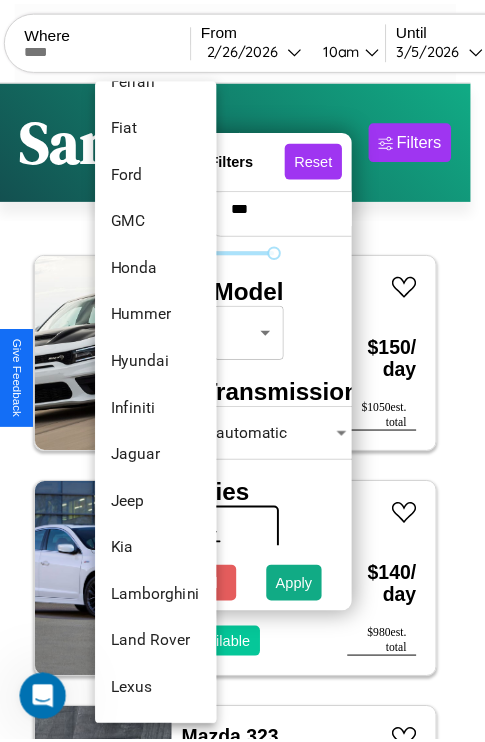 scroll, scrollTop: 614, scrollLeft: 0, axis: vertical 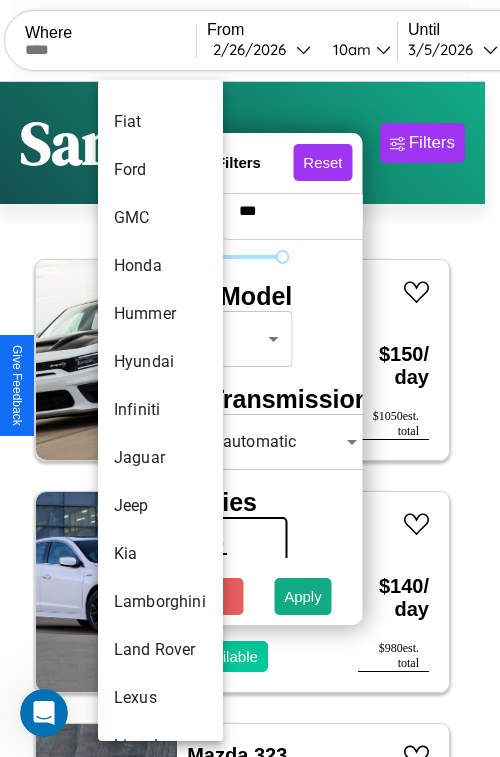 click on "Infiniti" at bounding box center [160, 410] 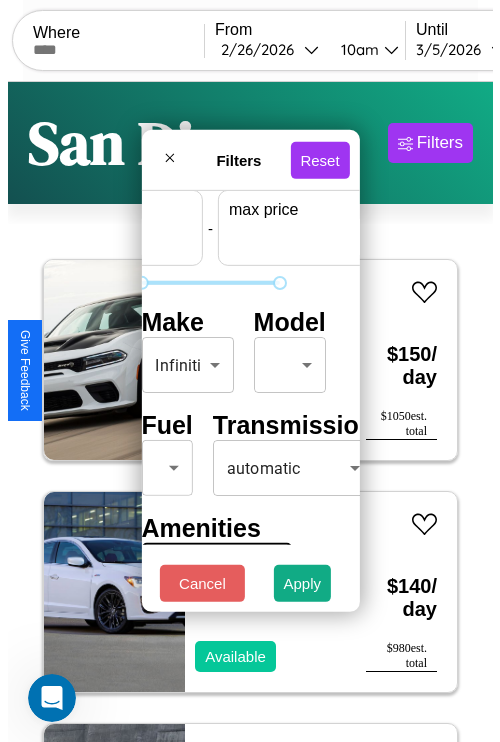 scroll, scrollTop: 59, scrollLeft: 124, axis: both 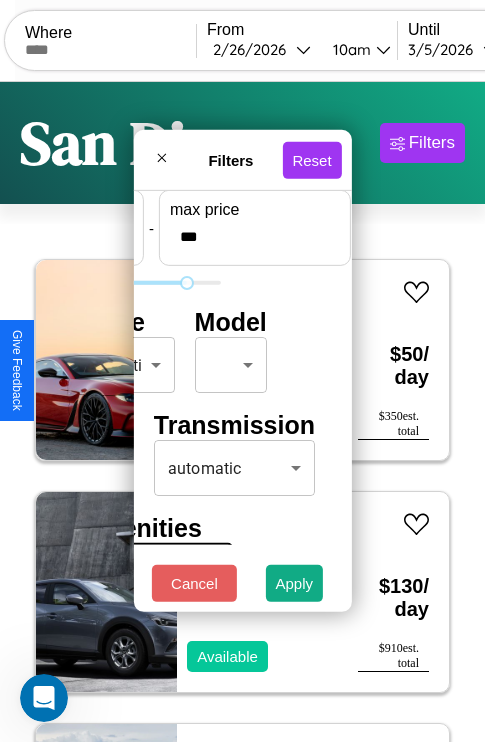 type on "***" 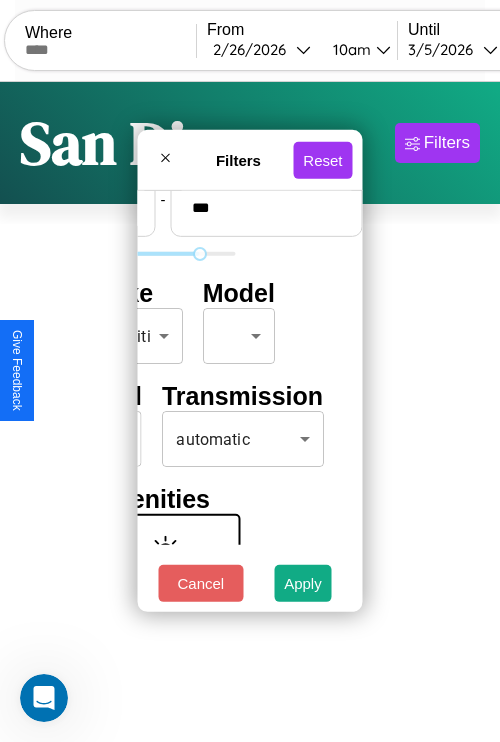 scroll, scrollTop: 59, scrollLeft: 0, axis: vertical 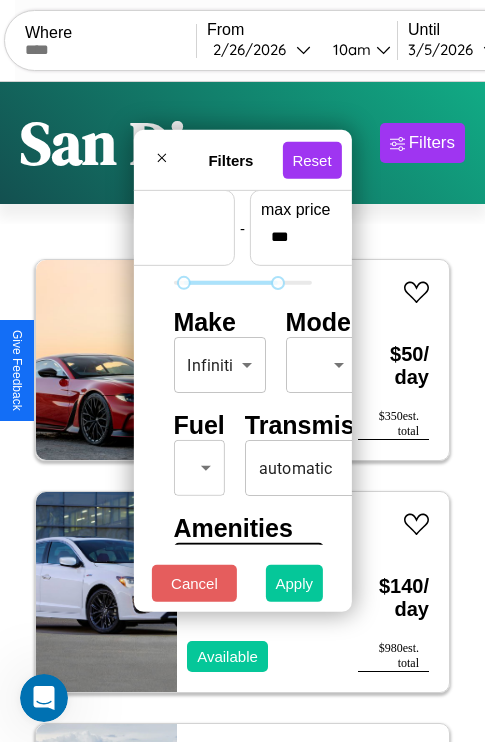 type on "**" 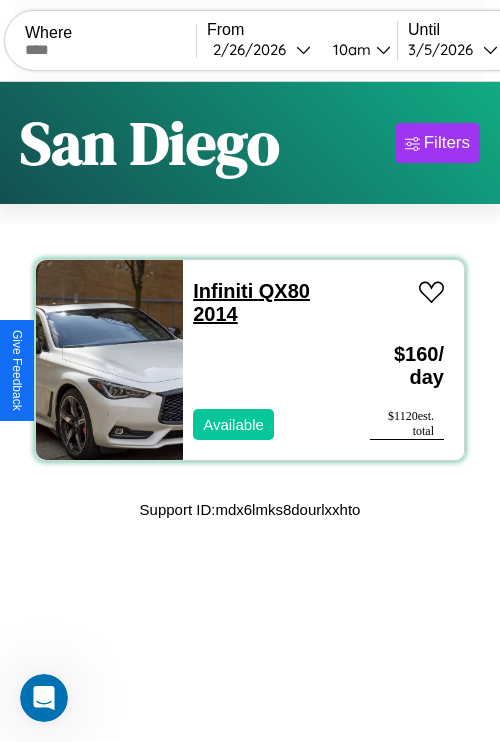 click on "Infiniti   QX80   2014" at bounding box center (251, 302) 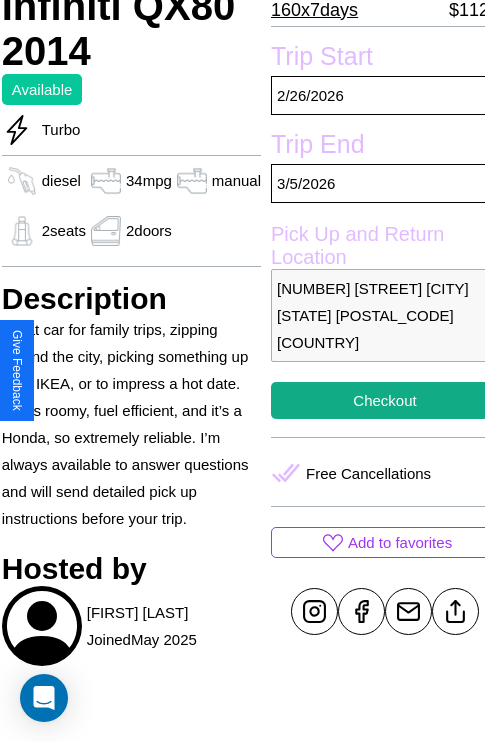 scroll, scrollTop: 408, scrollLeft: 72, axis: both 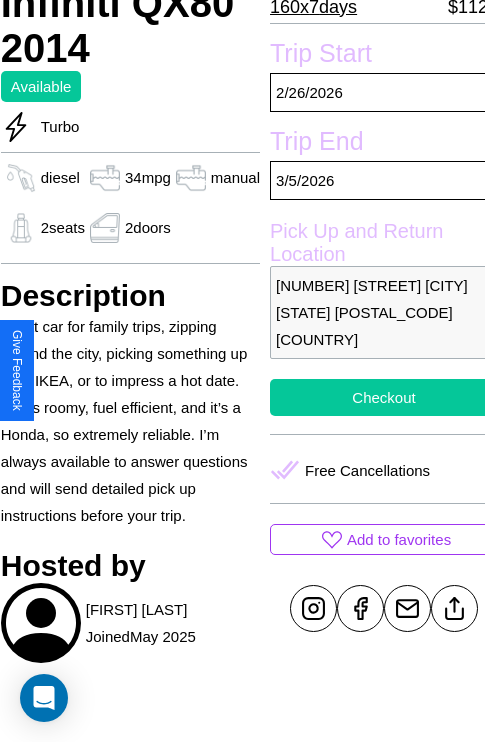 click on "Checkout" at bounding box center (384, 397) 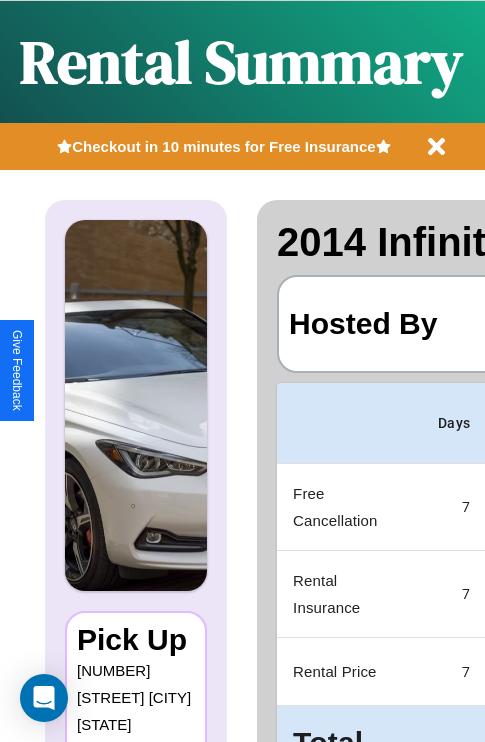 scroll, scrollTop: 0, scrollLeft: 378, axis: horizontal 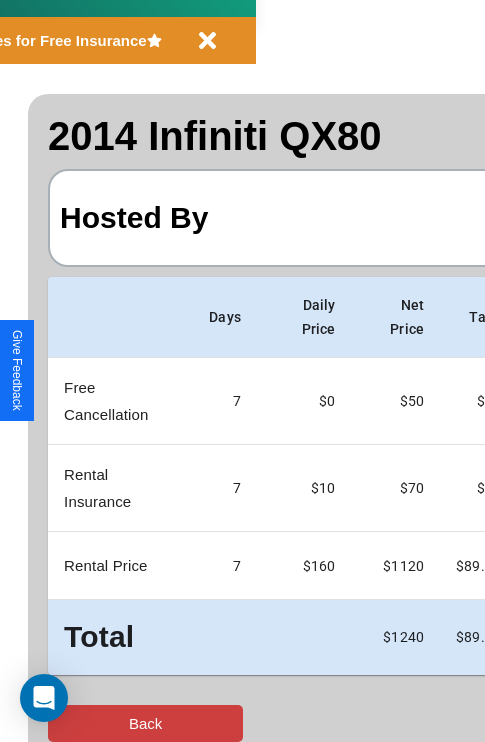 click on "Back" at bounding box center (145, 723) 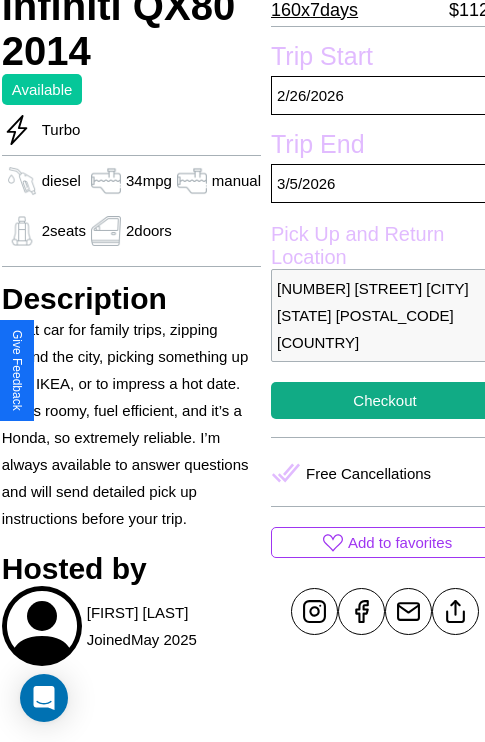scroll, scrollTop: 408, scrollLeft: 72, axis: both 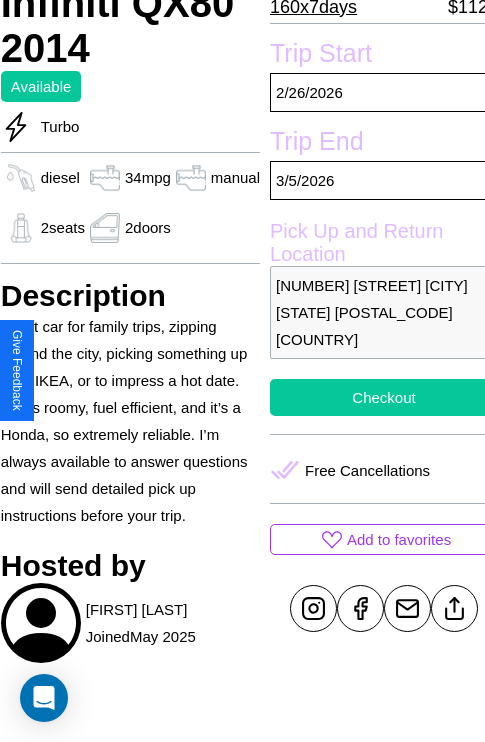 click on "Checkout" at bounding box center [384, 397] 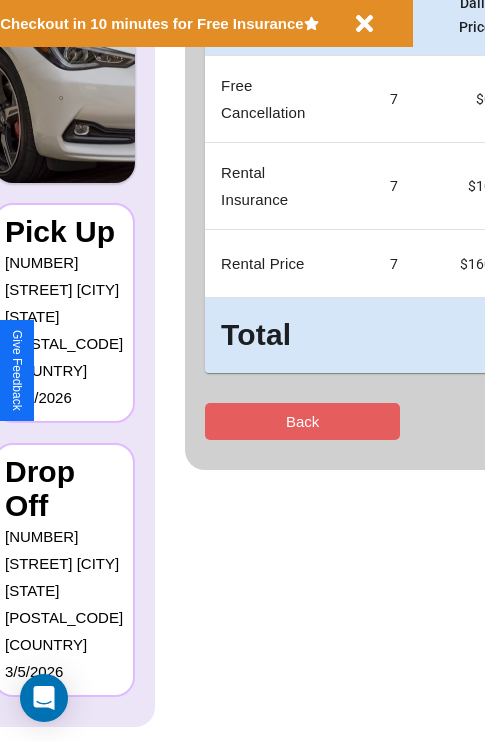 scroll, scrollTop: 0, scrollLeft: 0, axis: both 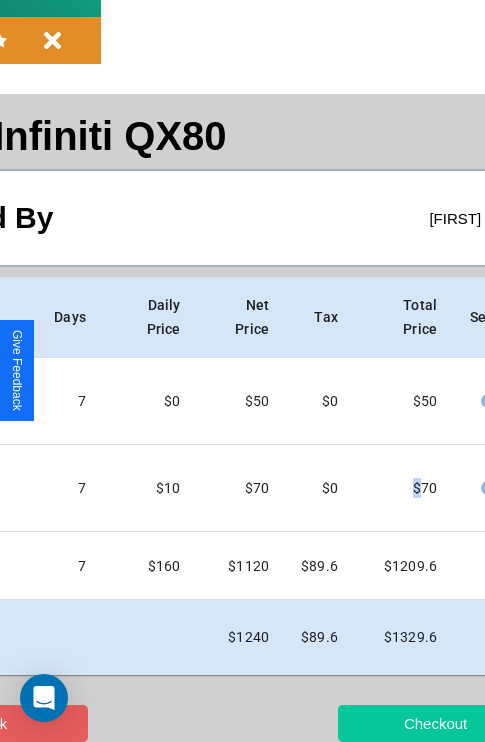 click on "Checkout" at bounding box center [435, 723] 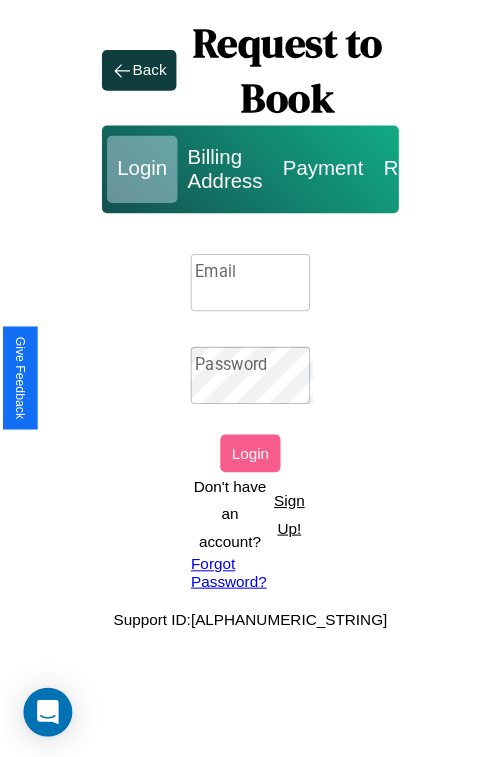 scroll, scrollTop: 0, scrollLeft: 0, axis: both 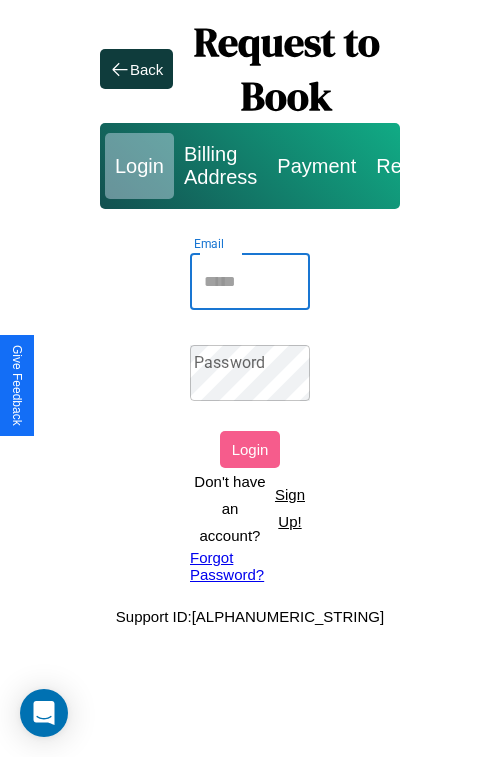 click on "Email" at bounding box center (250, 282) 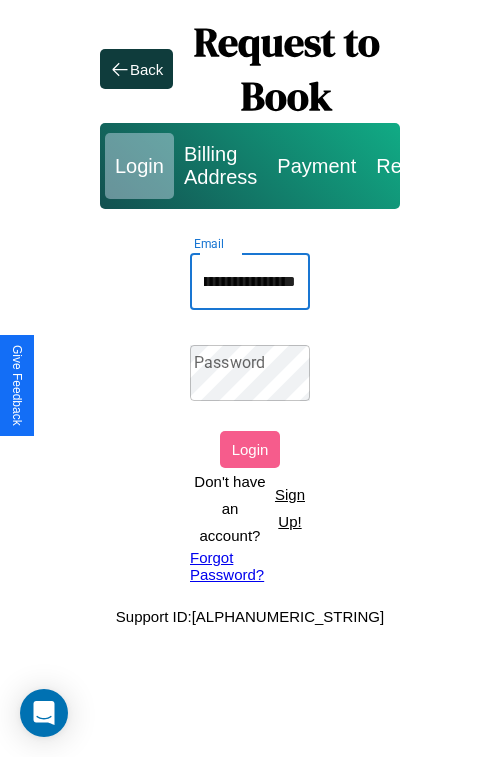 scroll, scrollTop: 0, scrollLeft: 121, axis: horizontal 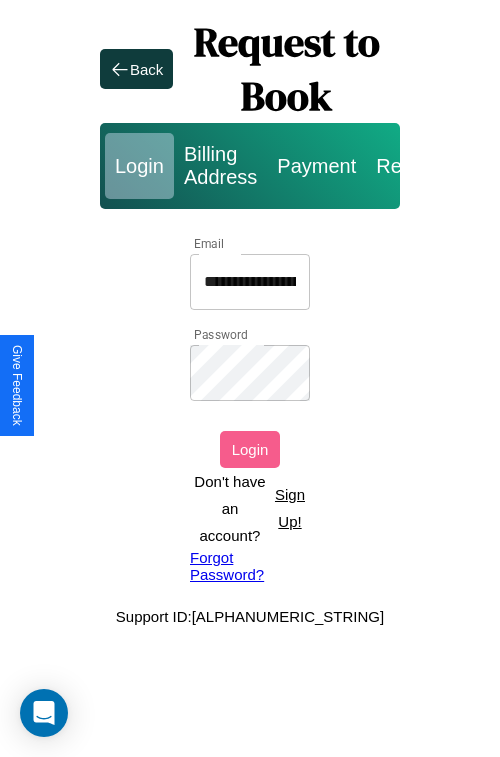 click on "Login" at bounding box center [250, 449] 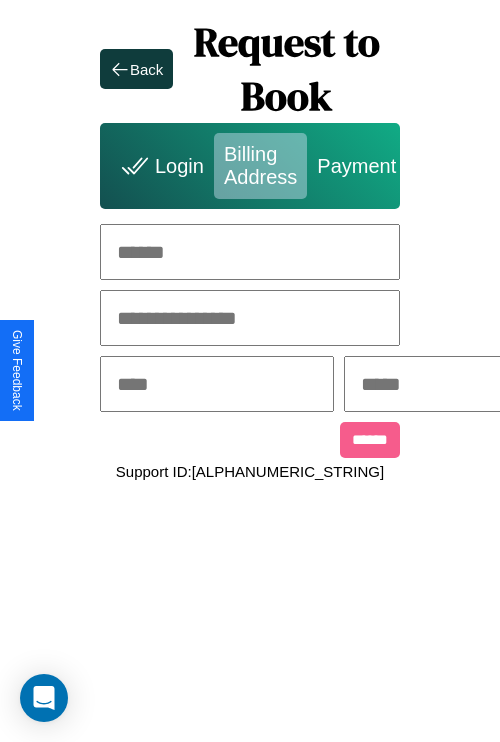 click at bounding box center [250, 252] 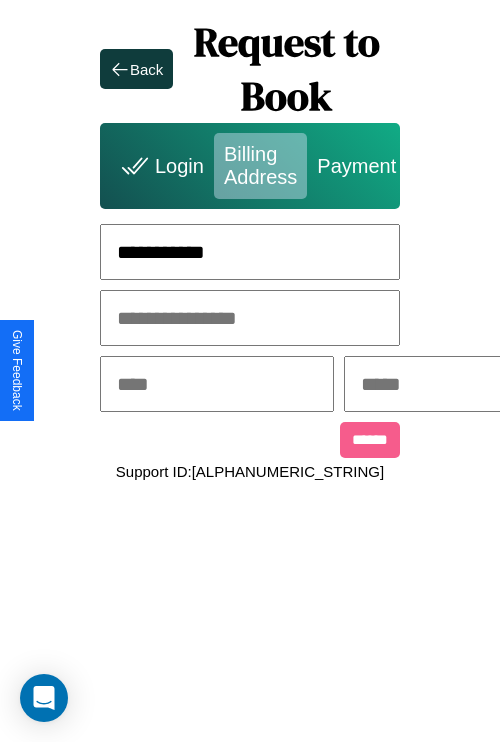 type on "**********" 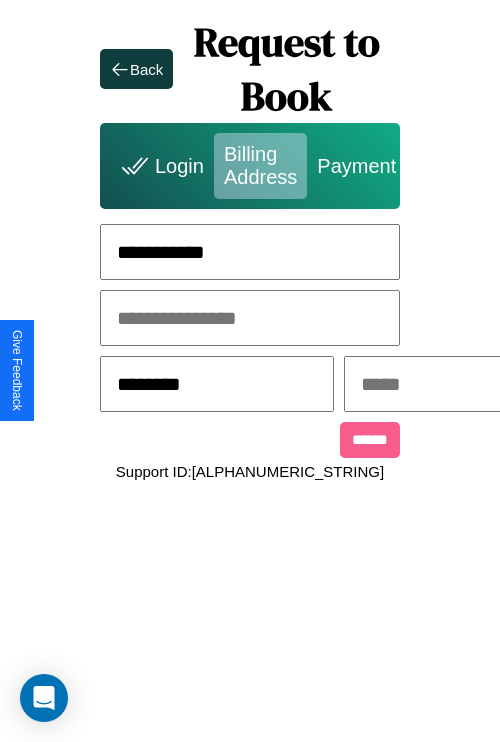 type on "********" 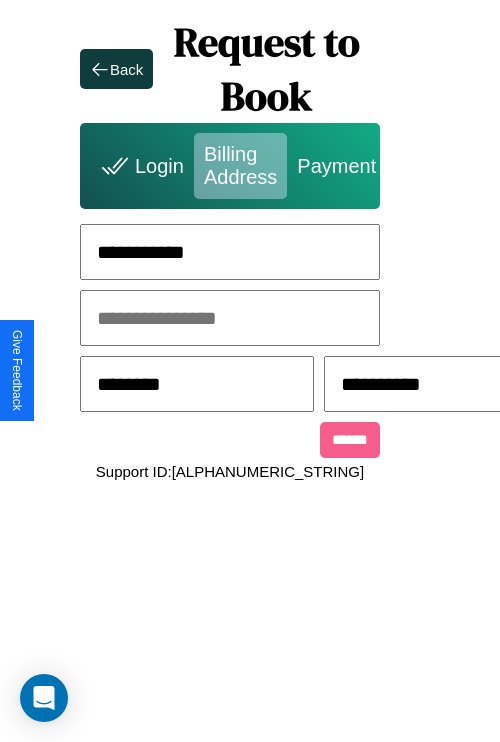 scroll, scrollTop: 0, scrollLeft: 517, axis: horizontal 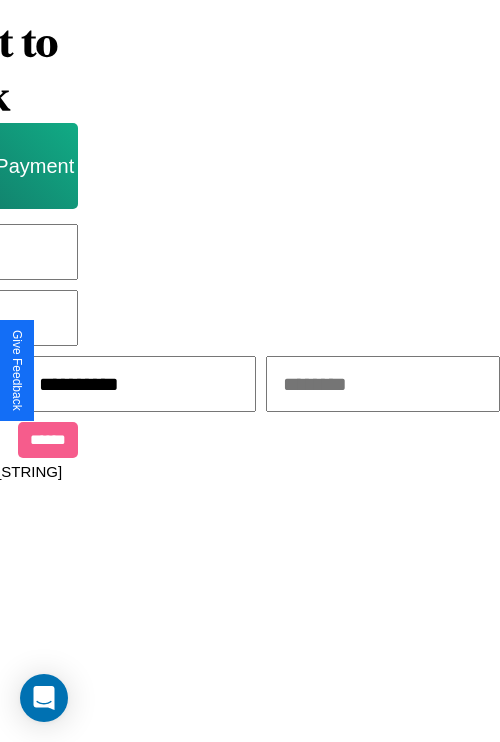 type on "**********" 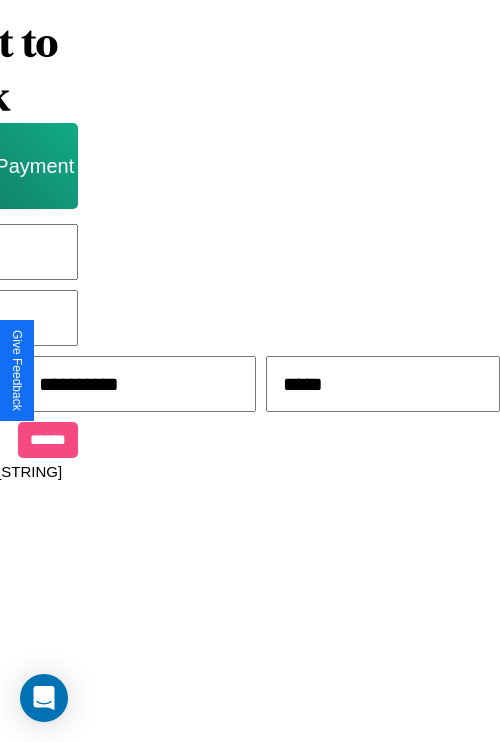 type on "*****" 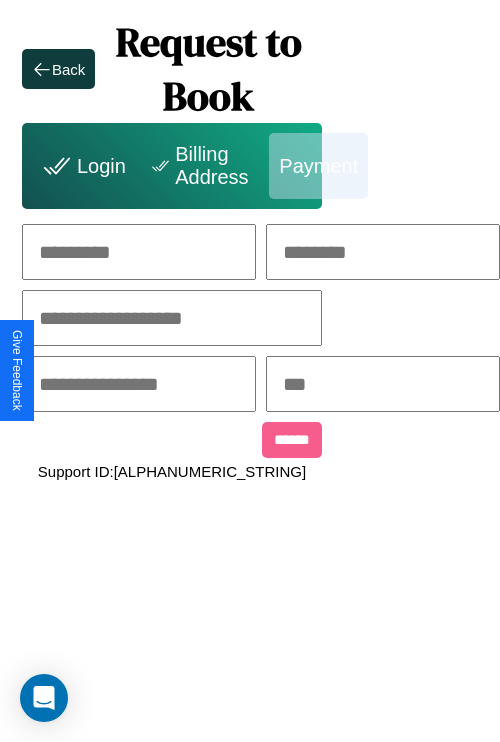 click at bounding box center (139, 252) 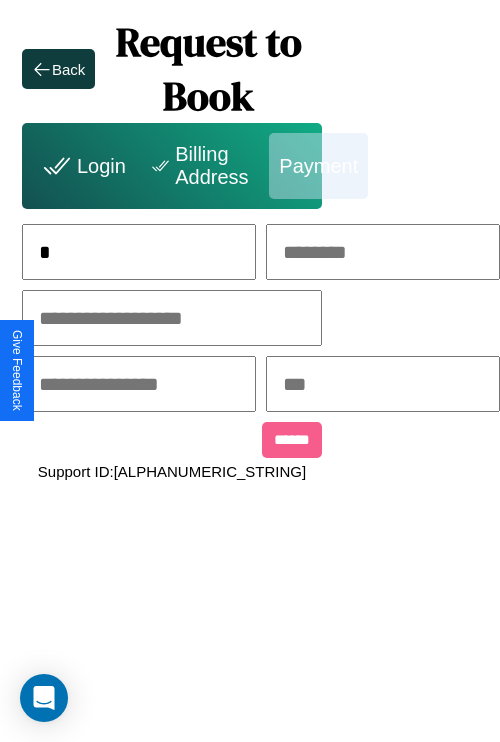 scroll, scrollTop: 0, scrollLeft: 130, axis: horizontal 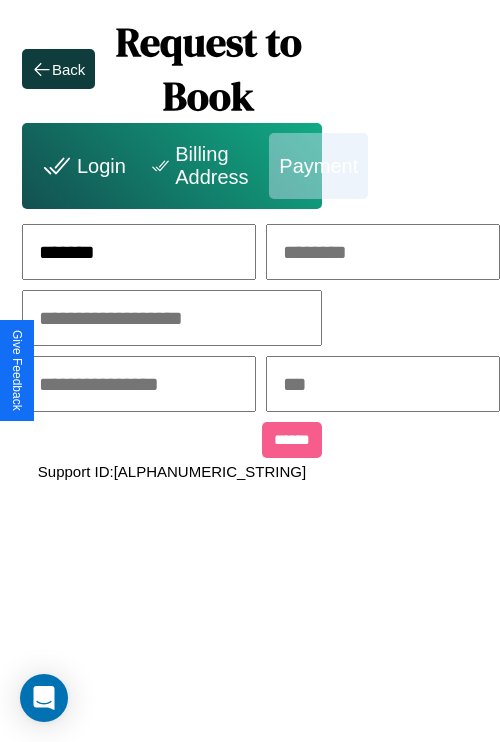 type on "*******" 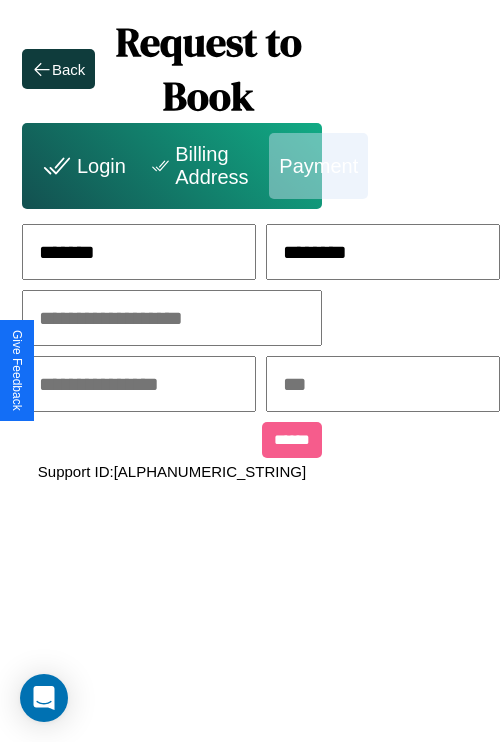 type on "********" 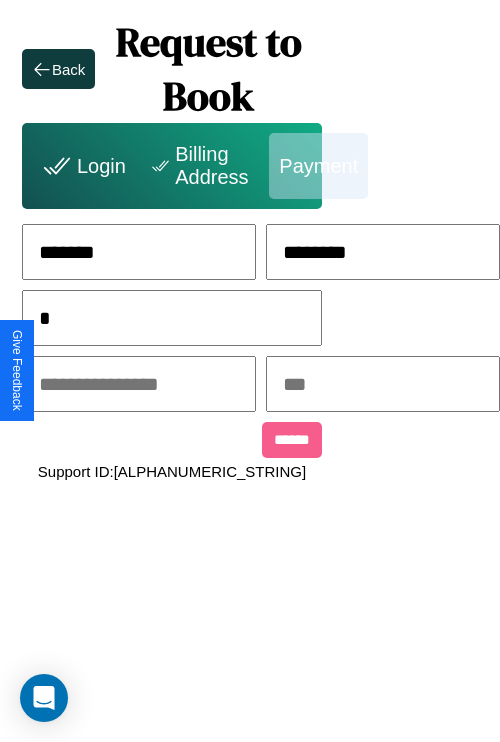 scroll, scrollTop: 0, scrollLeft: 128, axis: horizontal 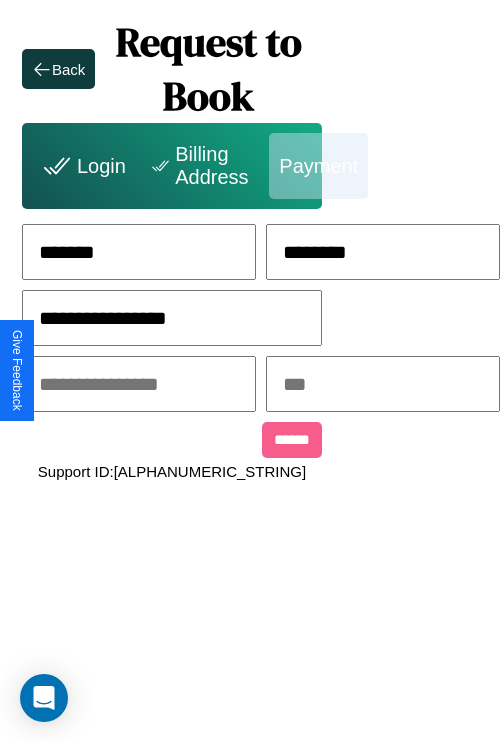 type on "**********" 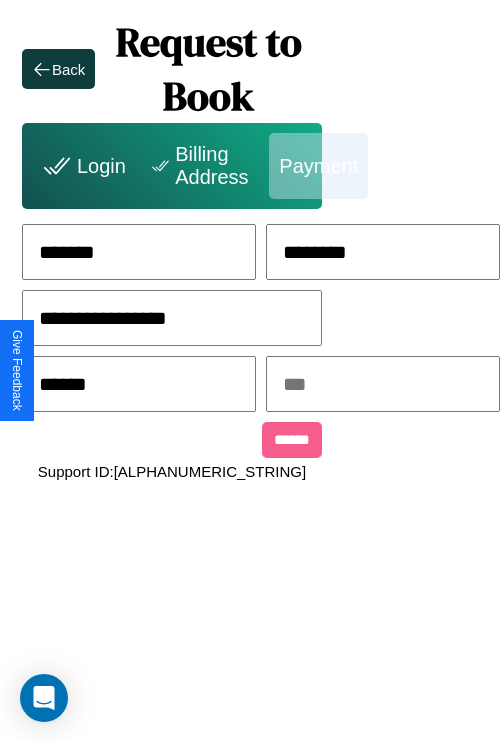 type on "******" 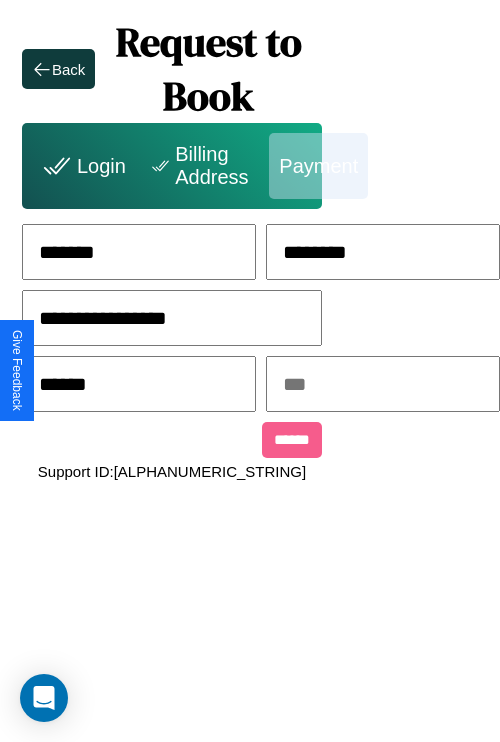 click at bounding box center [383, 384] 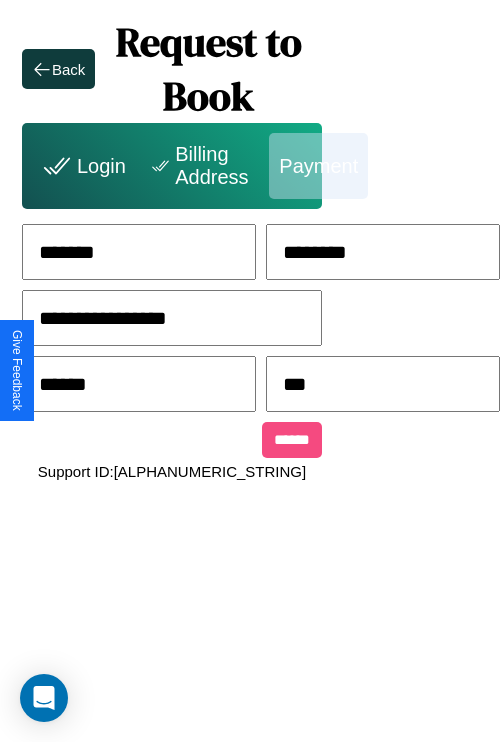 type on "***" 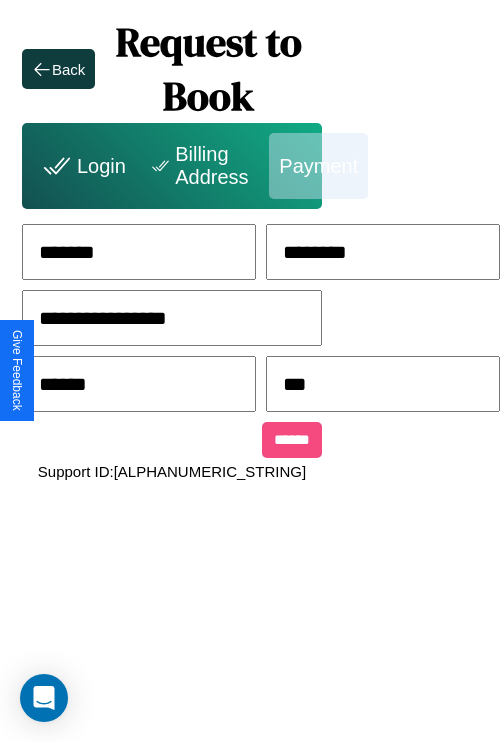 click on "******" at bounding box center (292, 440) 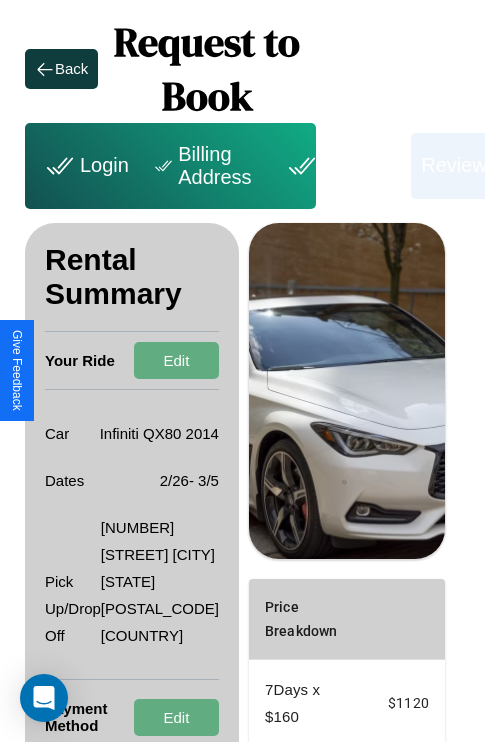 scroll, scrollTop: 355, scrollLeft: 72, axis: both 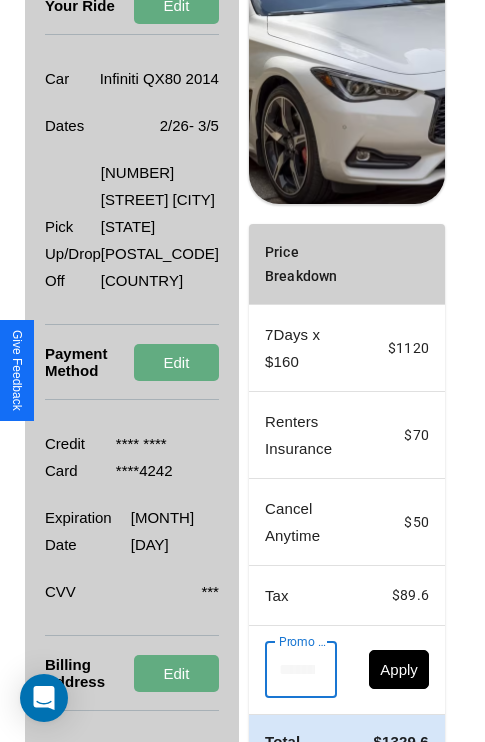 click on "Promo Code" at bounding box center [290, 670] 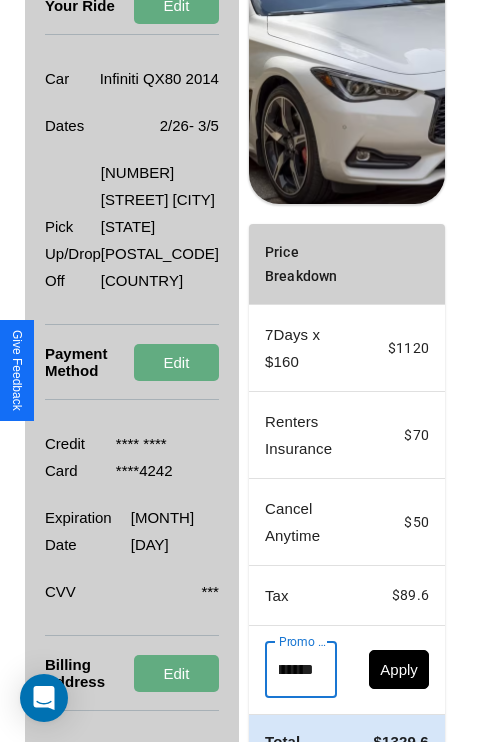 scroll, scrollTop: 0, scrollLeft: 96, axis: horizontal 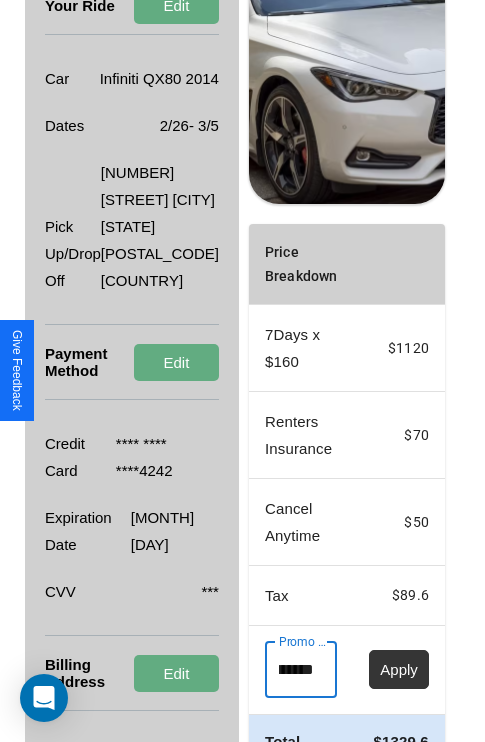 type on "**********" 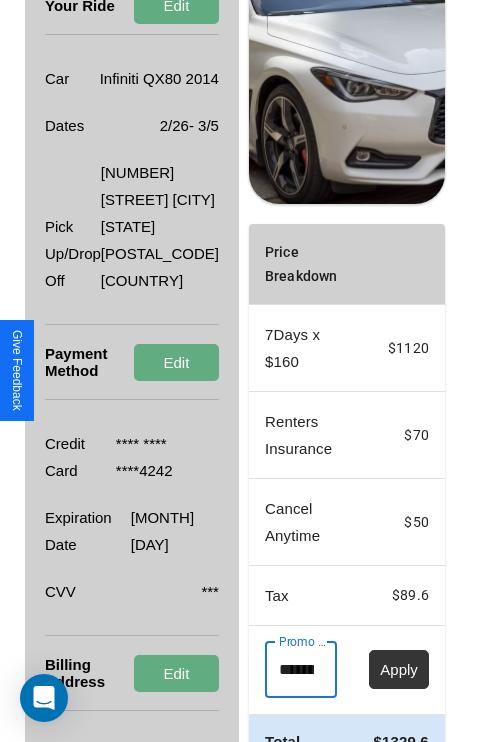 click on "Apply" at bounding box center (399, 669) 